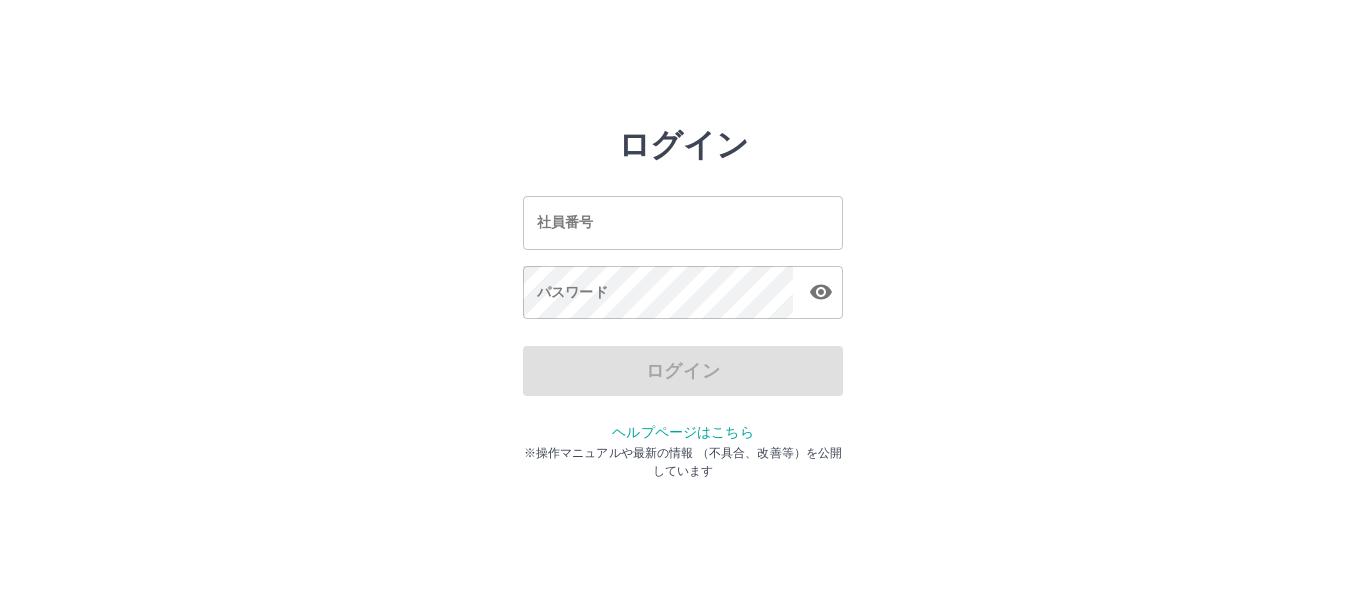 scroll, scrollTop: 0, scrollLeft: 0, axis: both 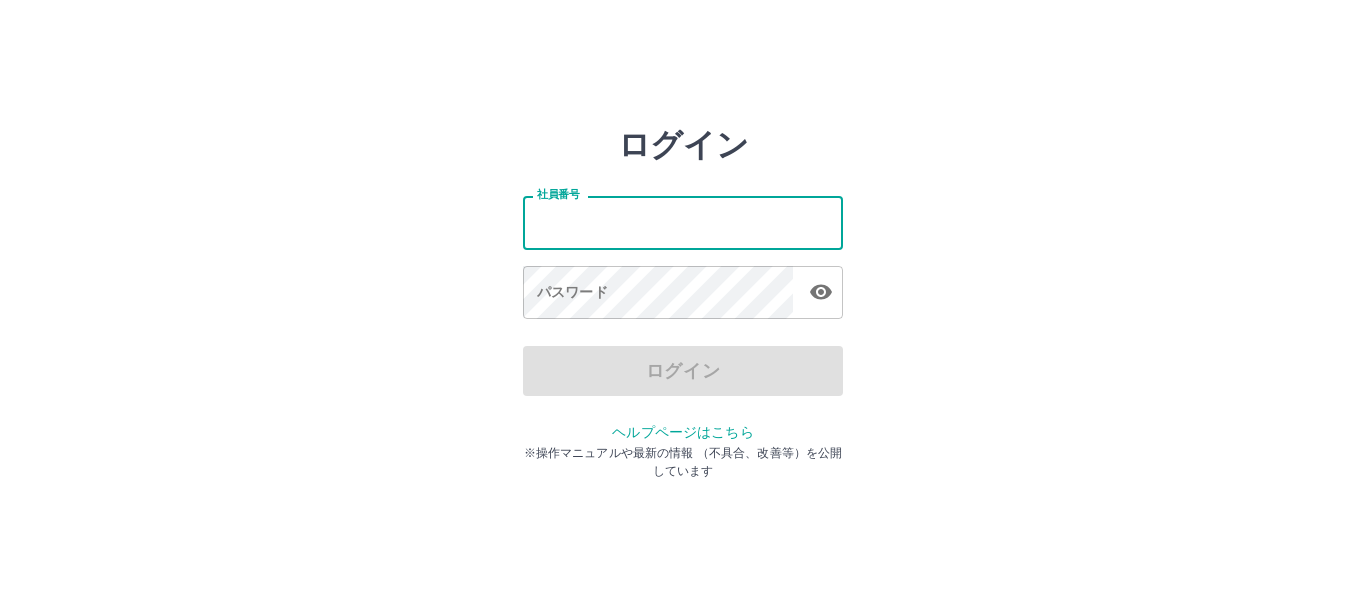 drag, startPoint x: 0, startPoint y: 0, endPoint x: 684, endPoint y: 235, distance: 723.2434 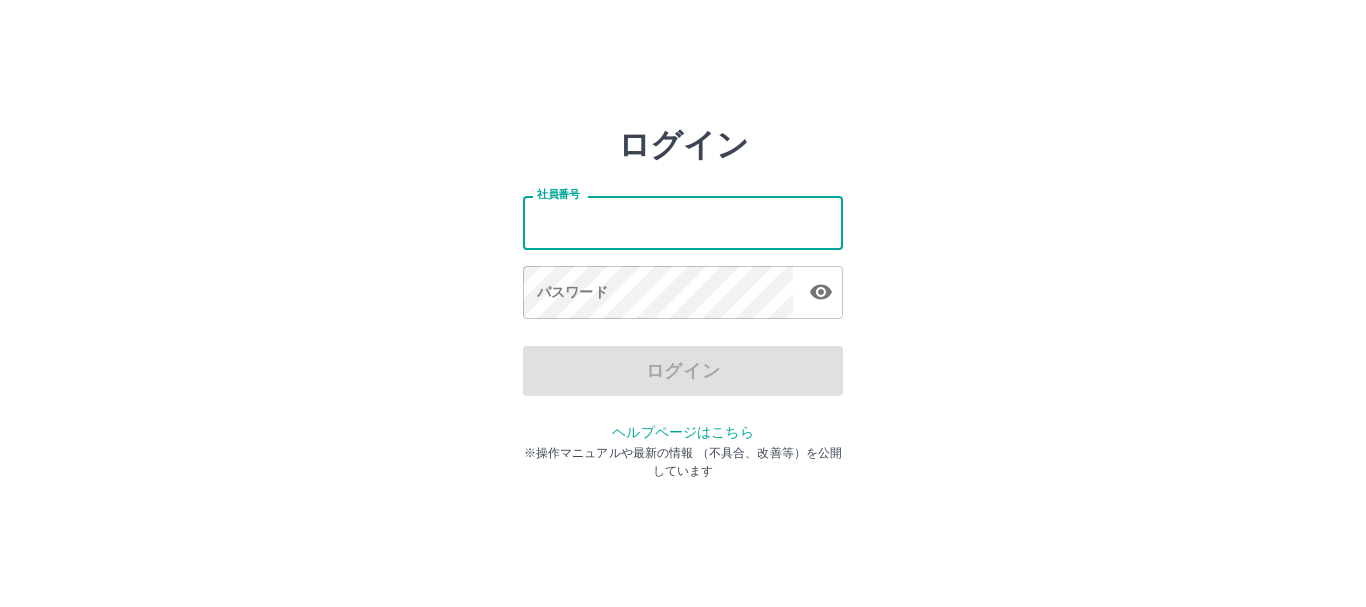 type on "*******" 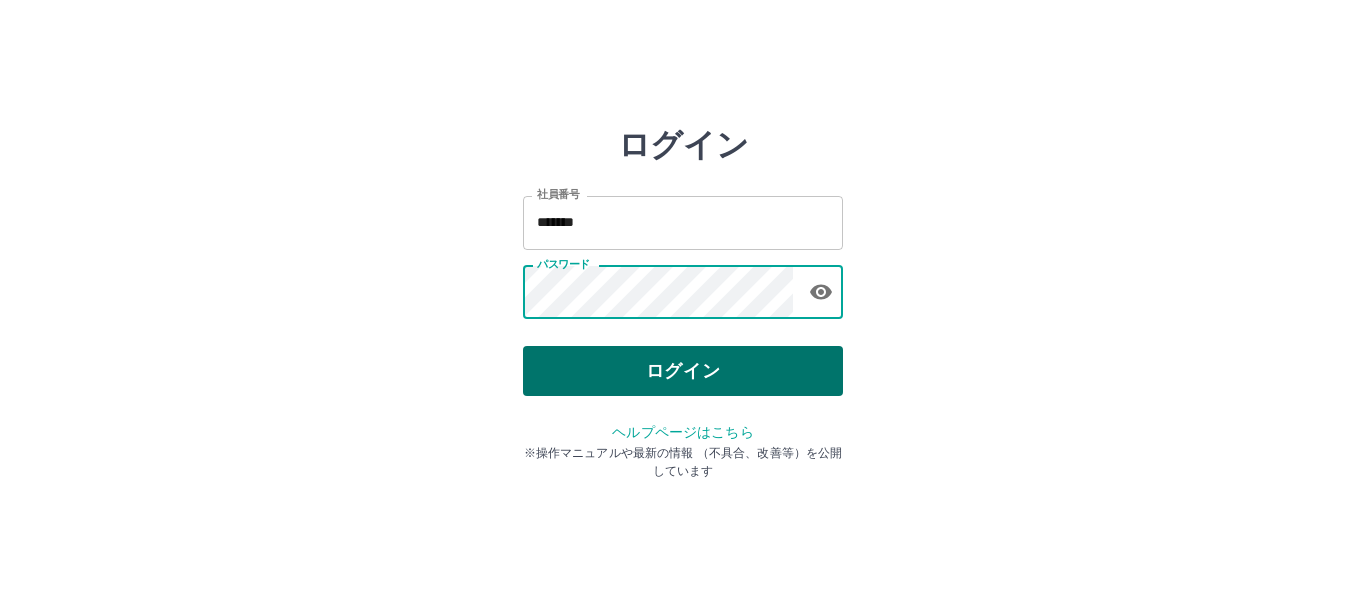 click on "ログイン" at bounding box center (683, 371) 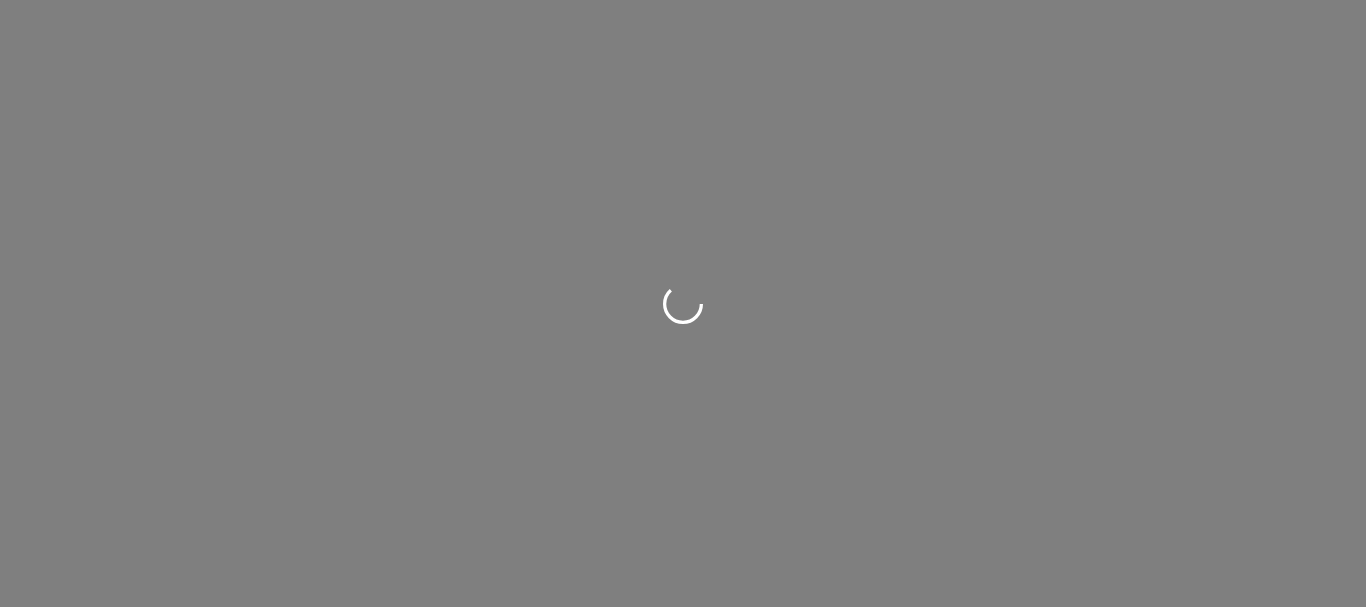 scroll, scrollTop: 0, scrollLeft: 0, axis: both 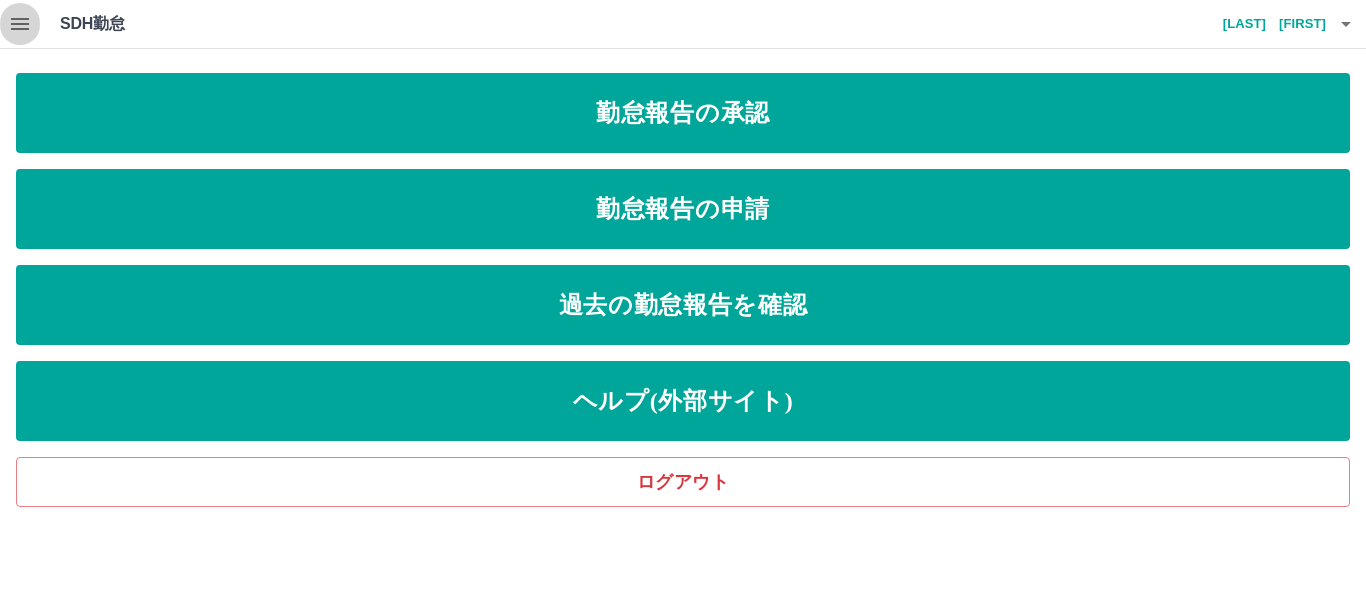 click 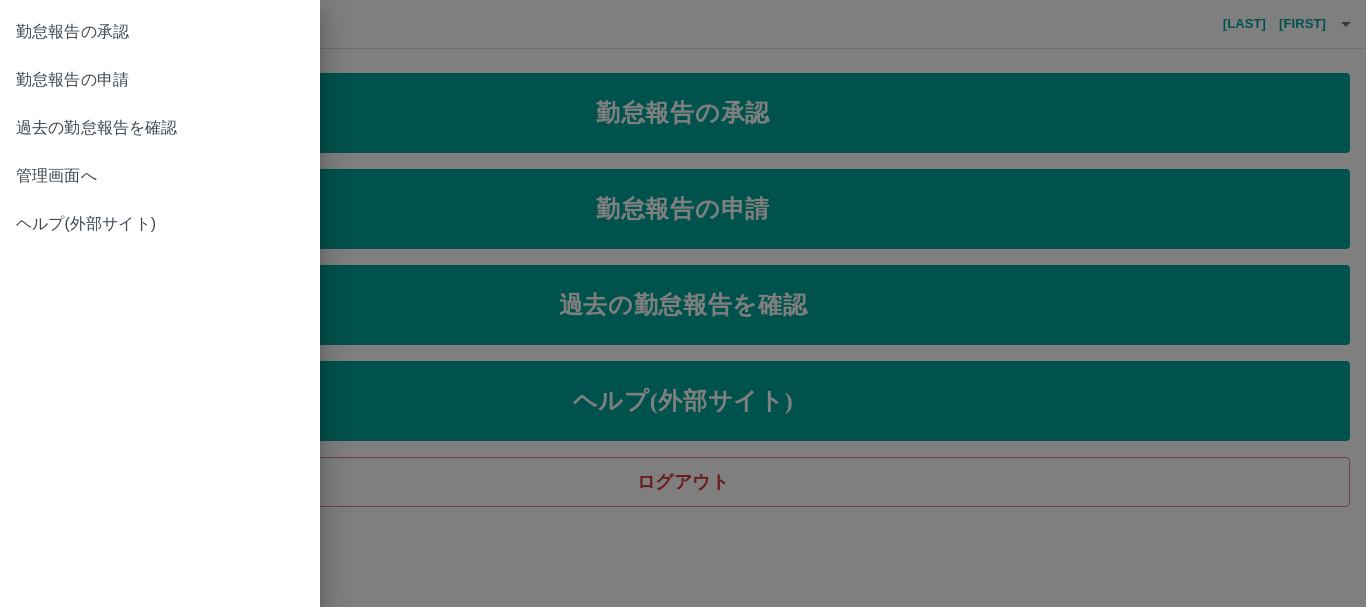 click on "管理画面へ" at bounding box center [160, 176] 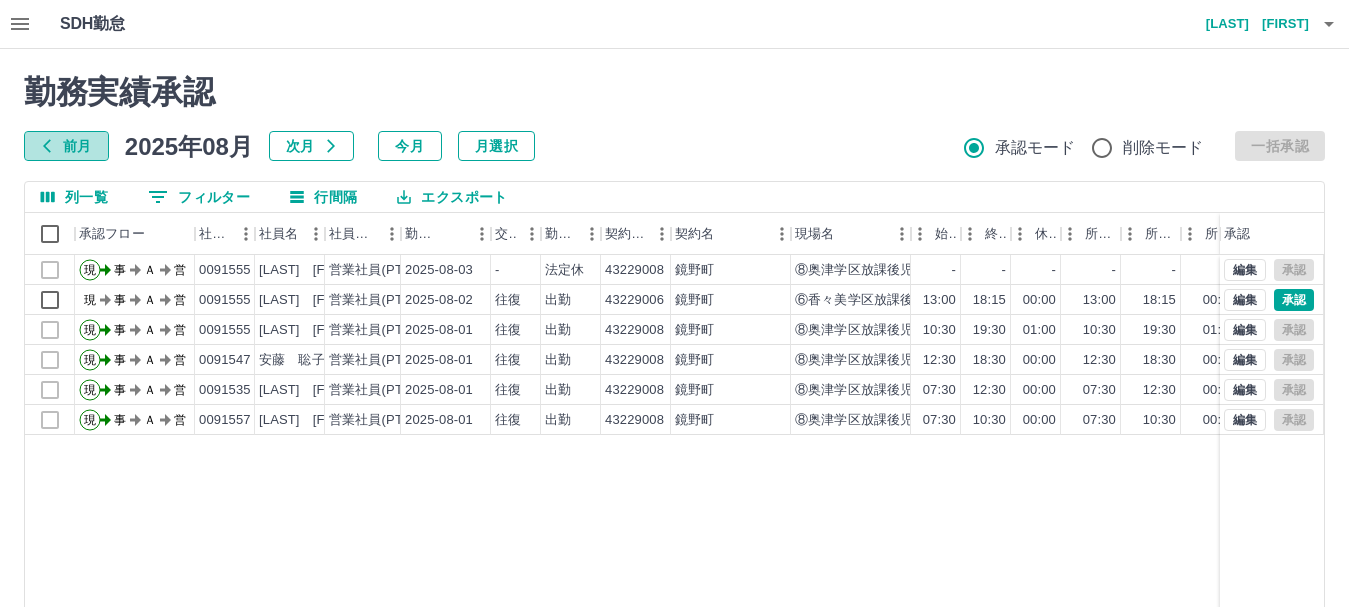 click 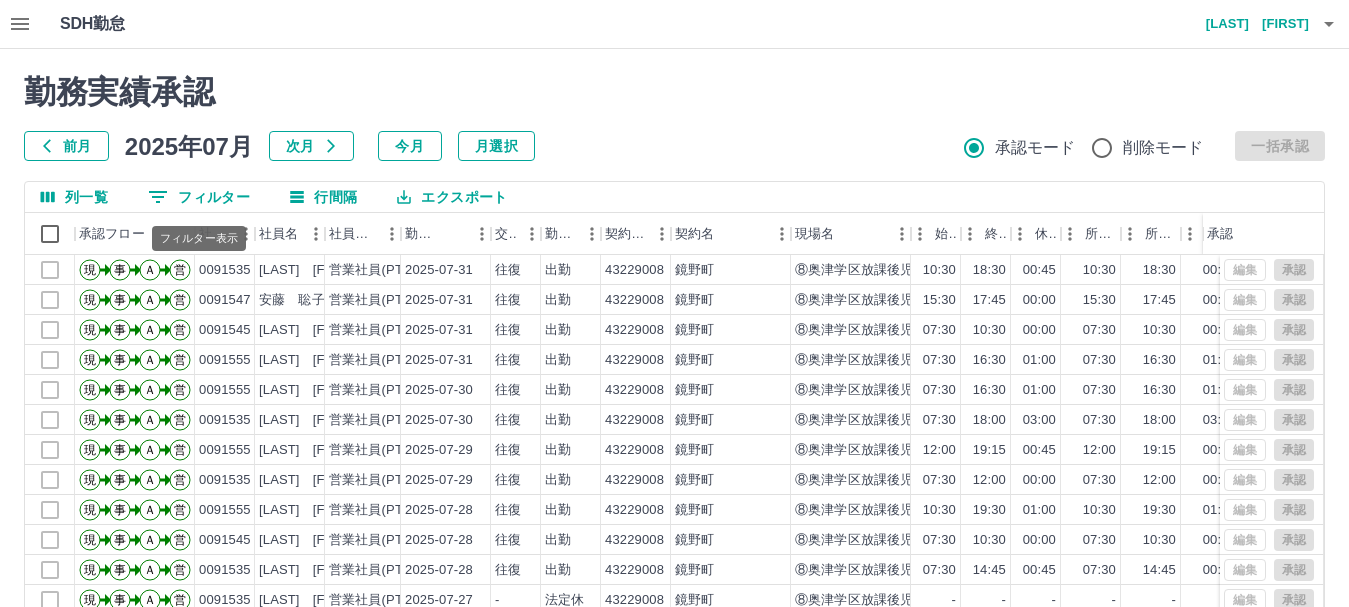 click on "0 フィルター" at bounding box center (199, 197) 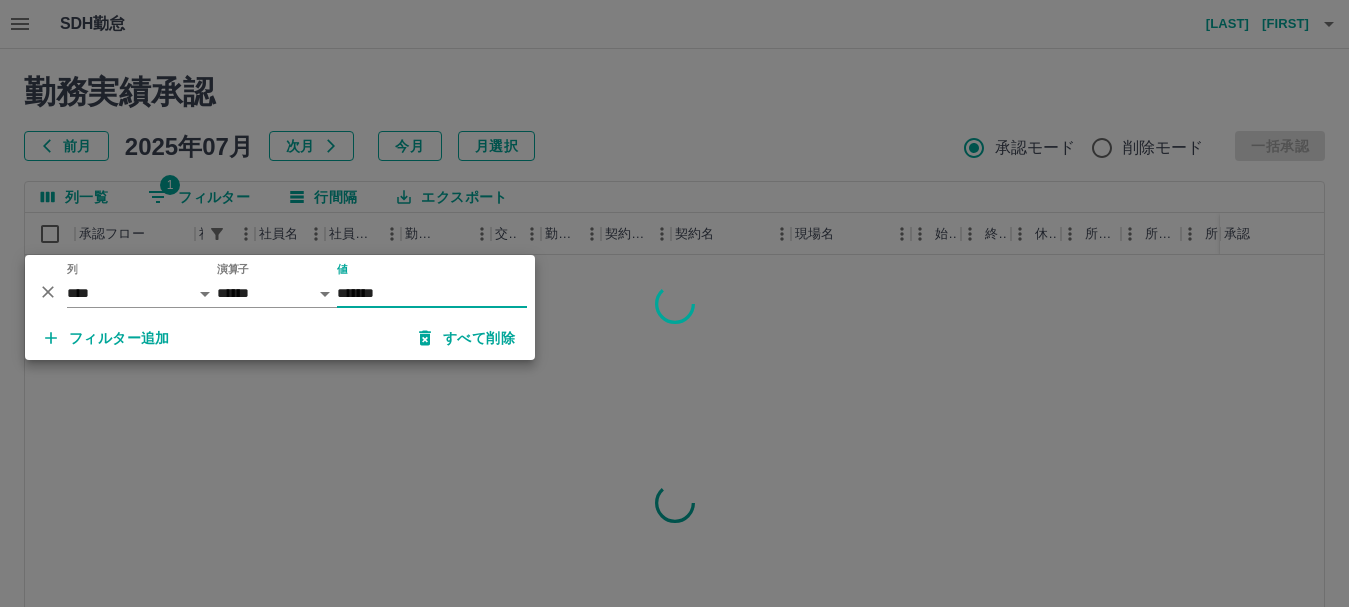 type on "*******" 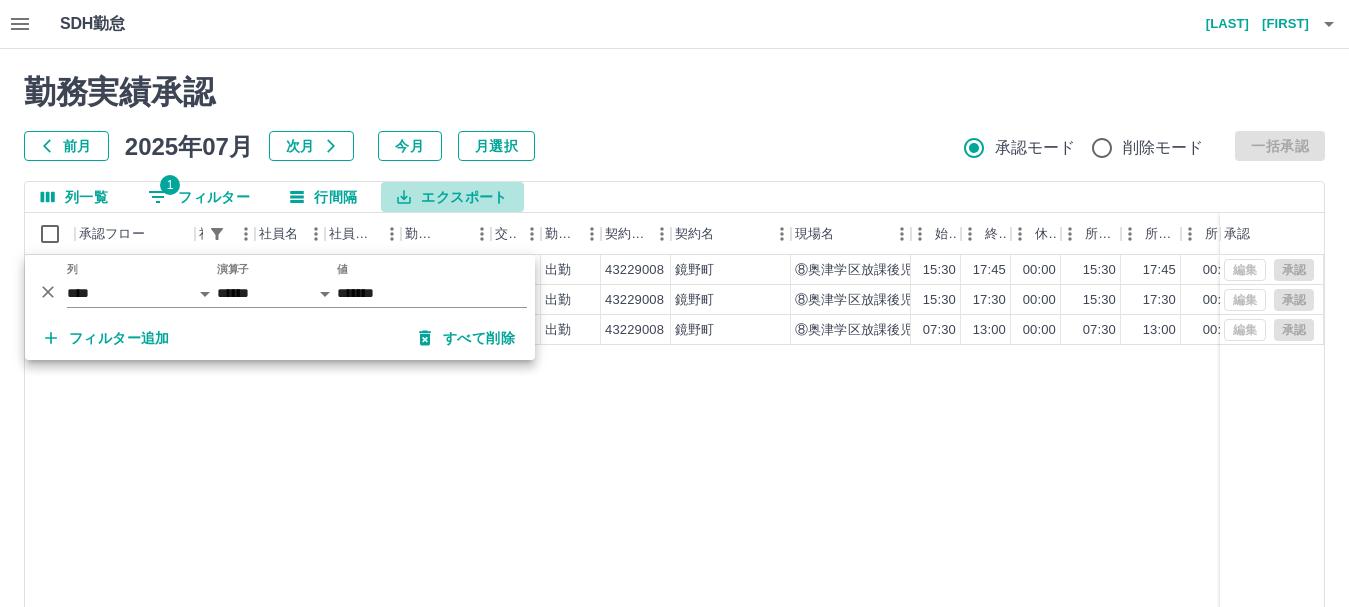 click on "エクスポート" at bounding box center (452, 197) 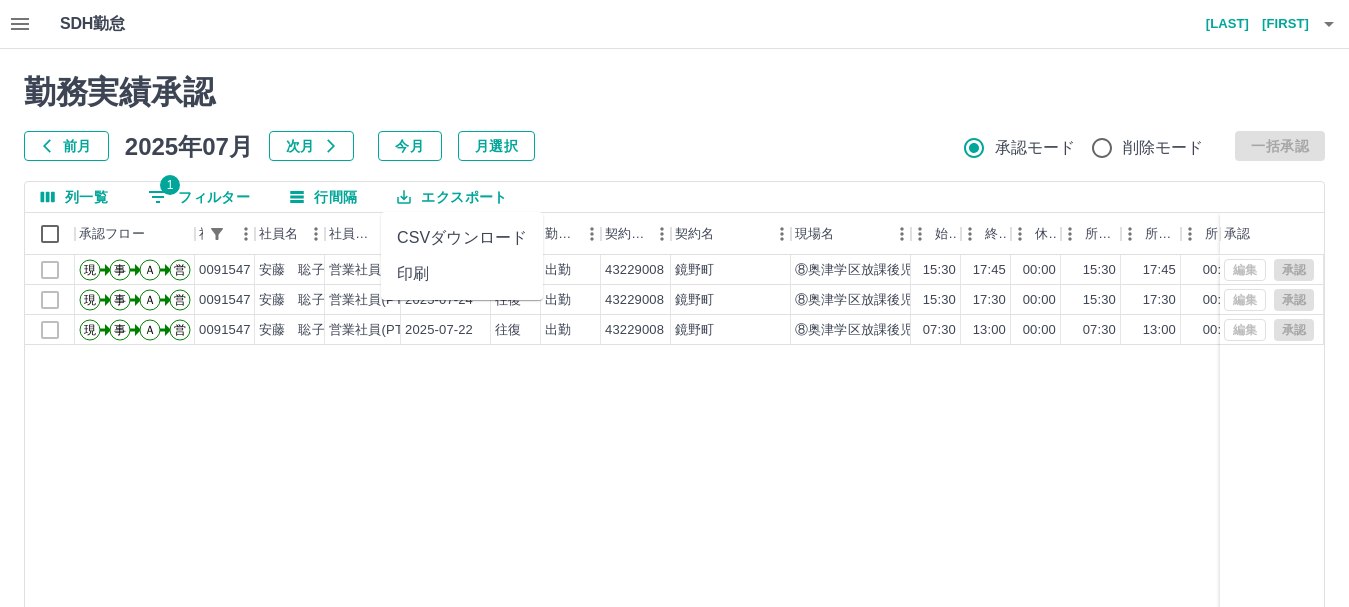 click on "印刷" at bounding box center (462, 274) 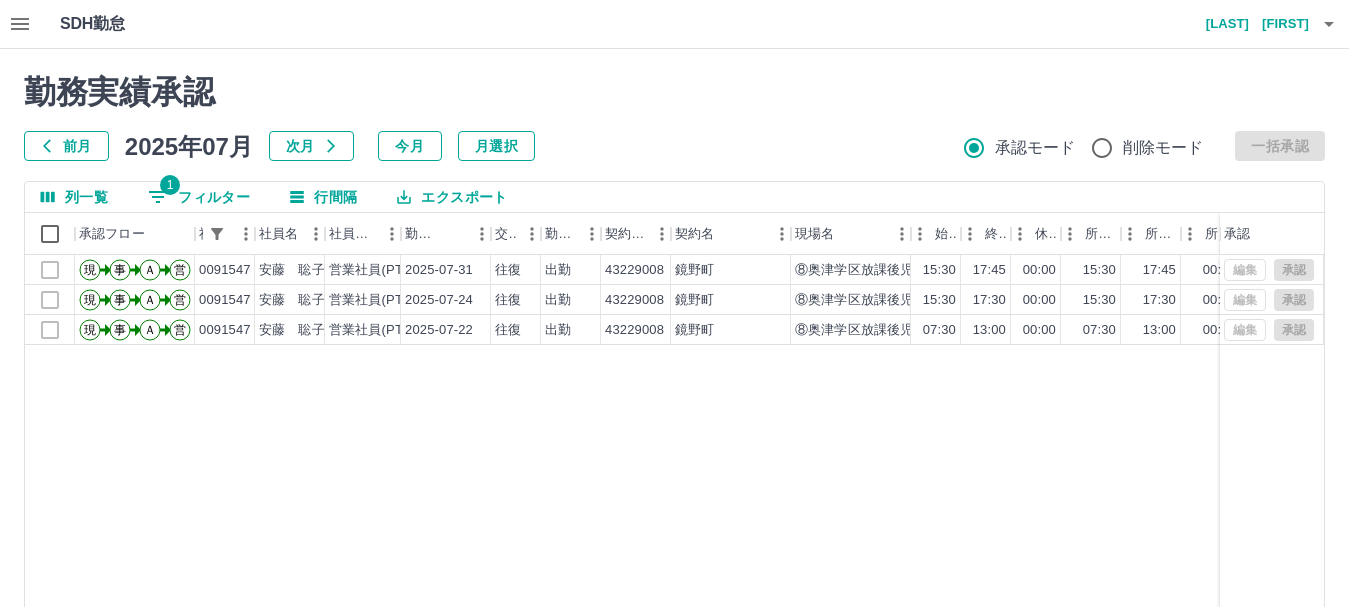 click 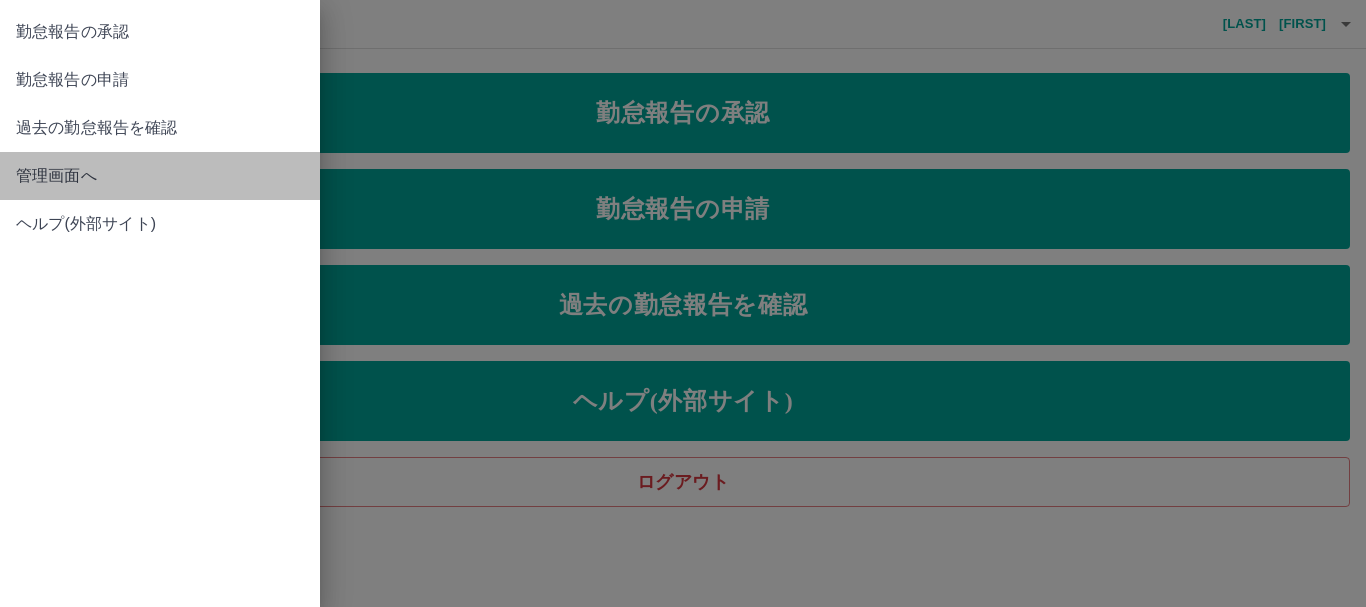 click on "管理画面へ" at bounding box center [160, 176] 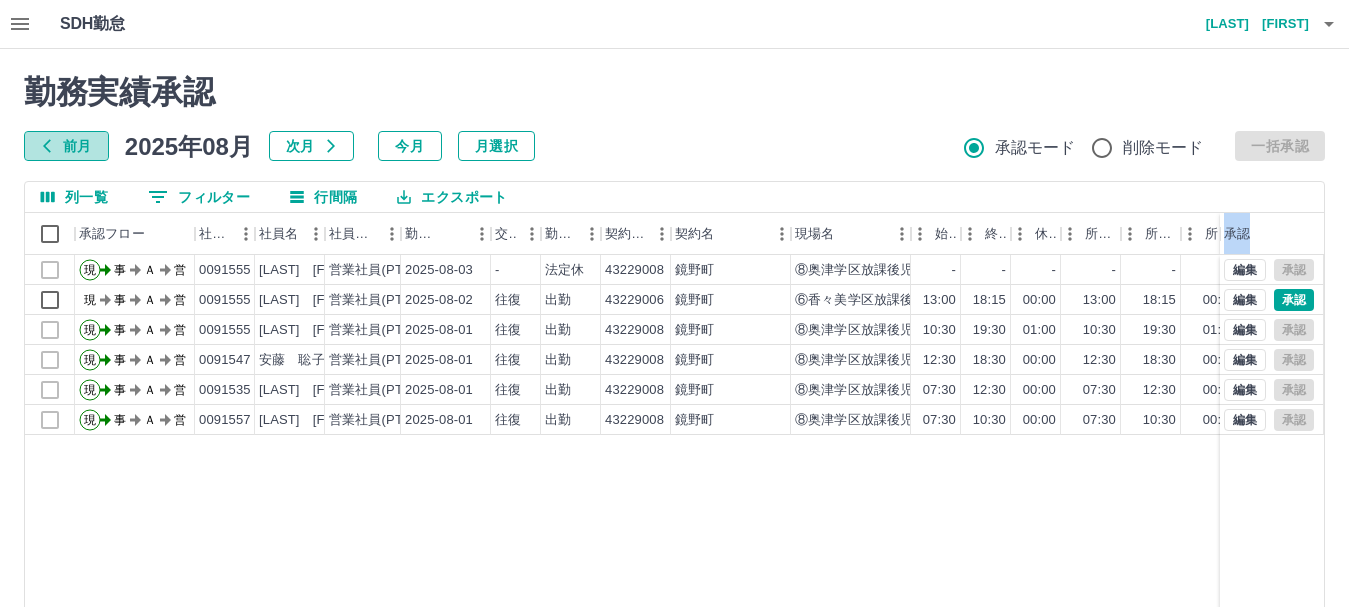 click 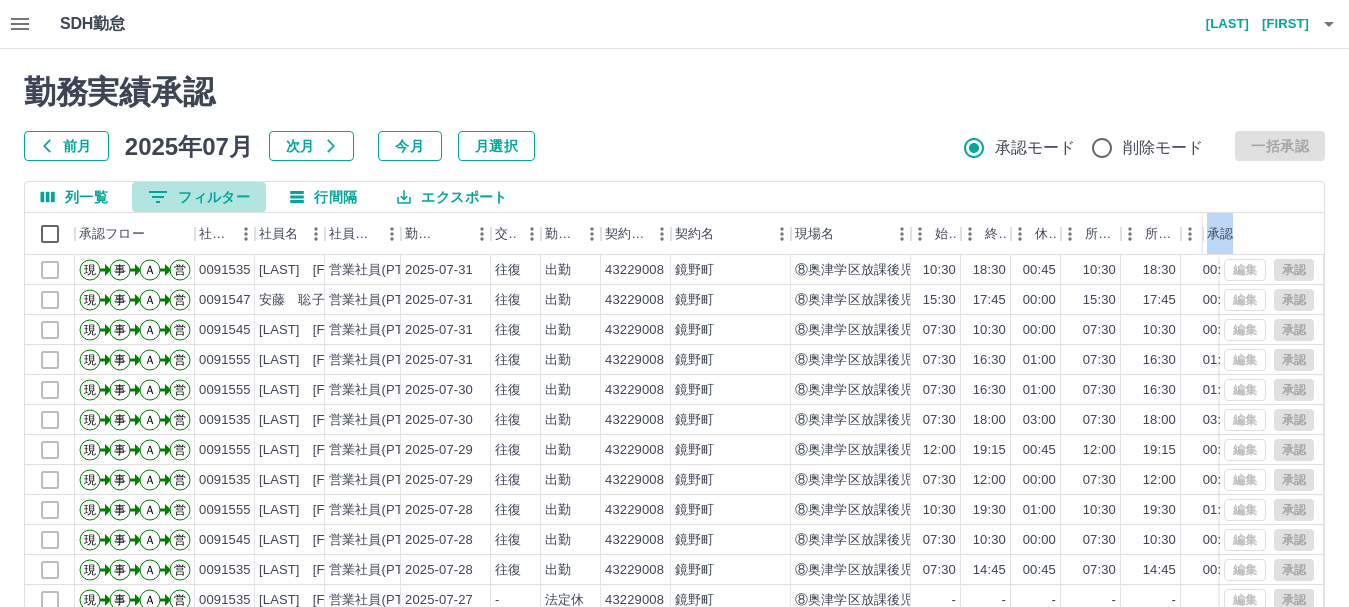 click on "0 フィルター" at bounding box center [199, 197] 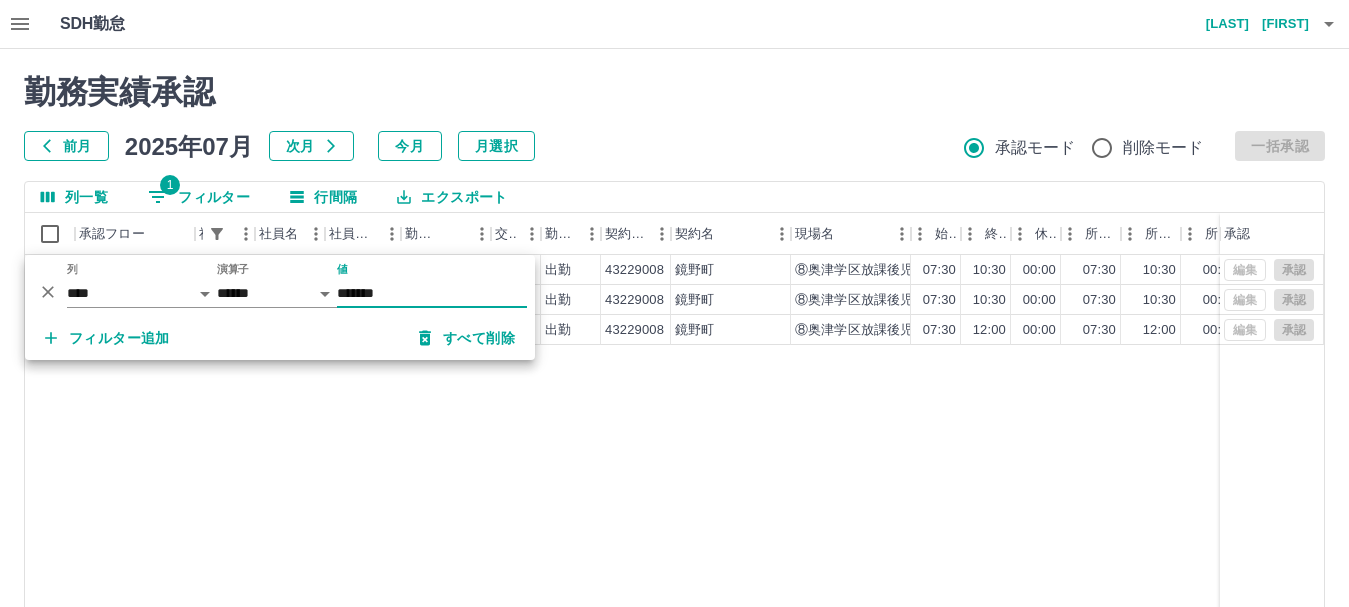 type on "*******" 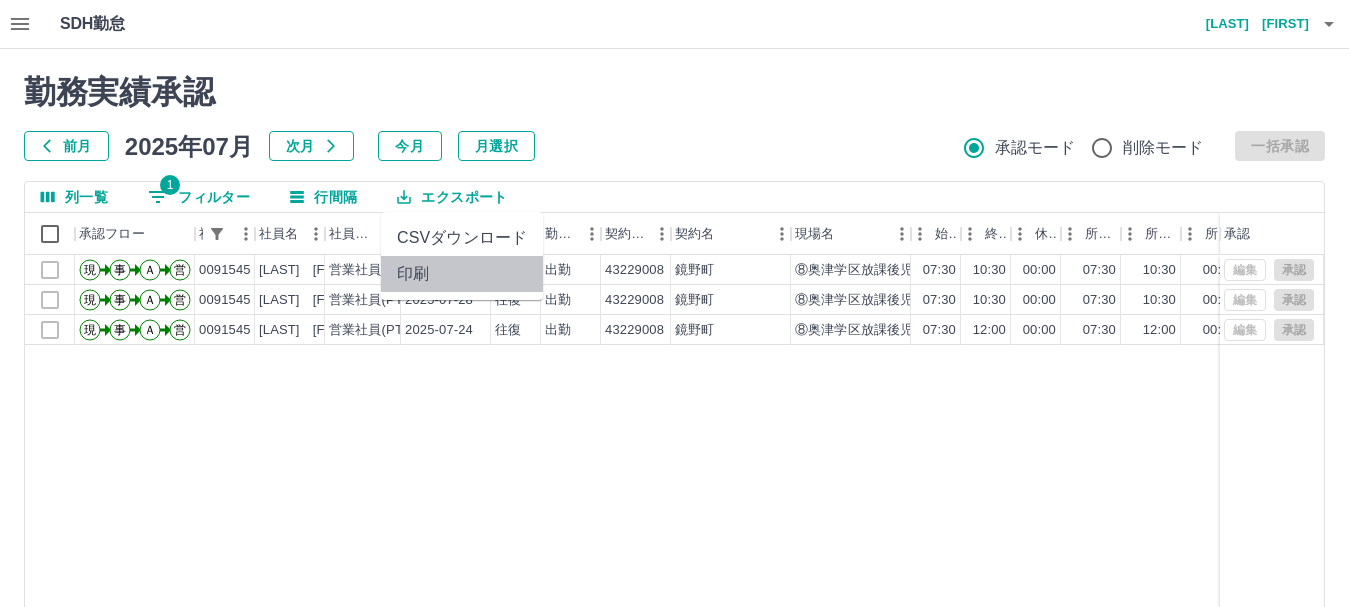 click on "印刷" at bounding box center [462, 274] 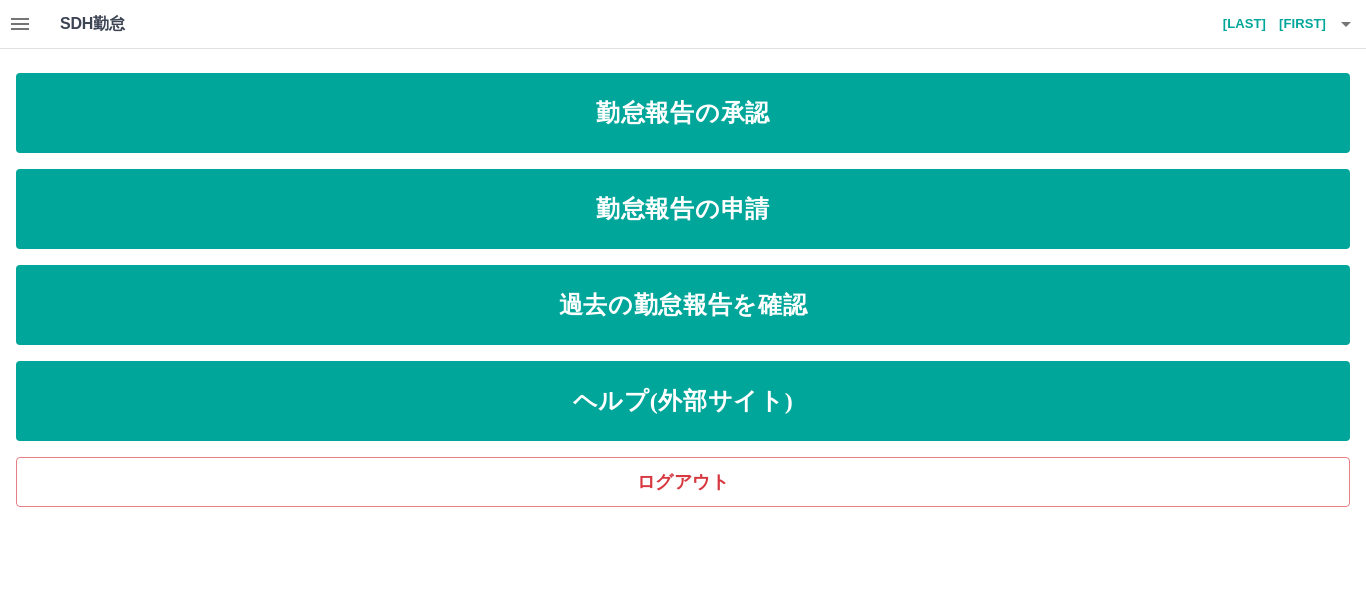 click 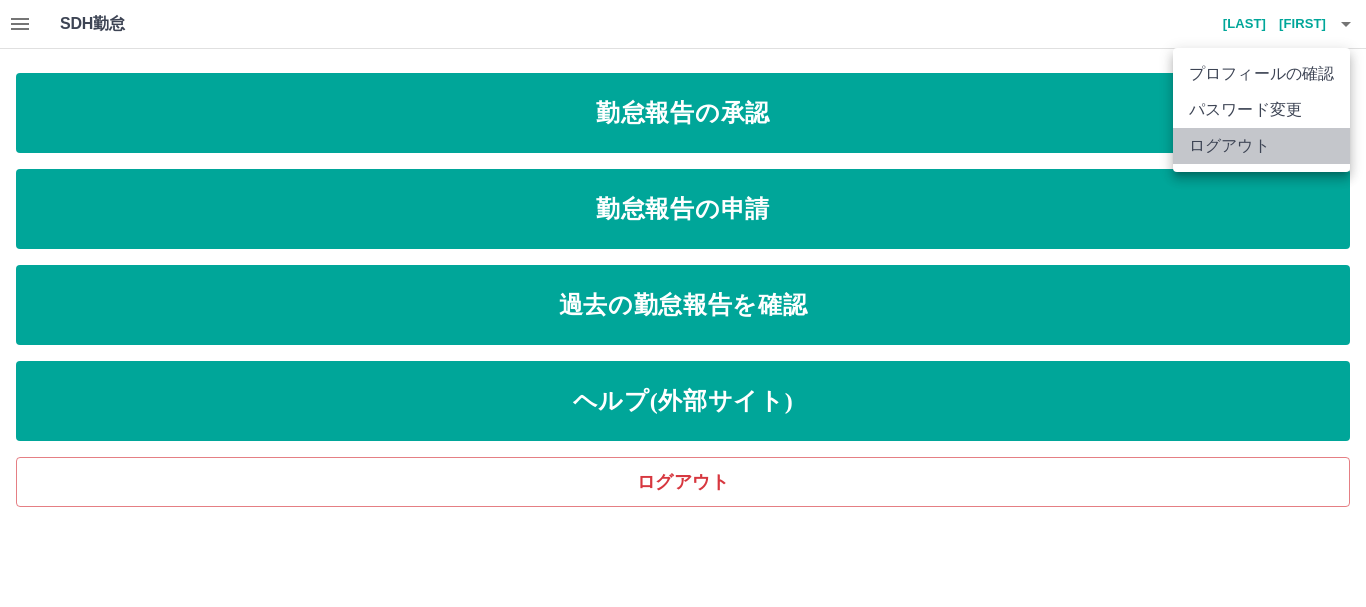 click on "ログアウト" at bounding box center (1261, 146) 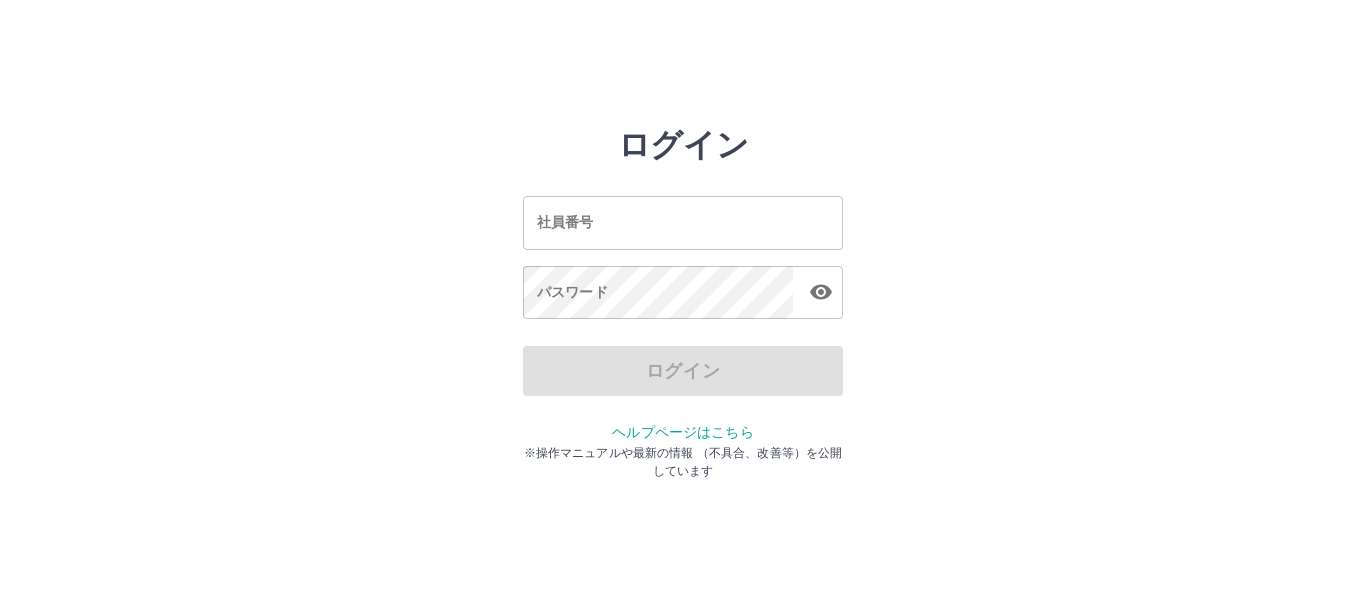 scroll, scrollTop: 0, scrollLeft: 0, axis: both 